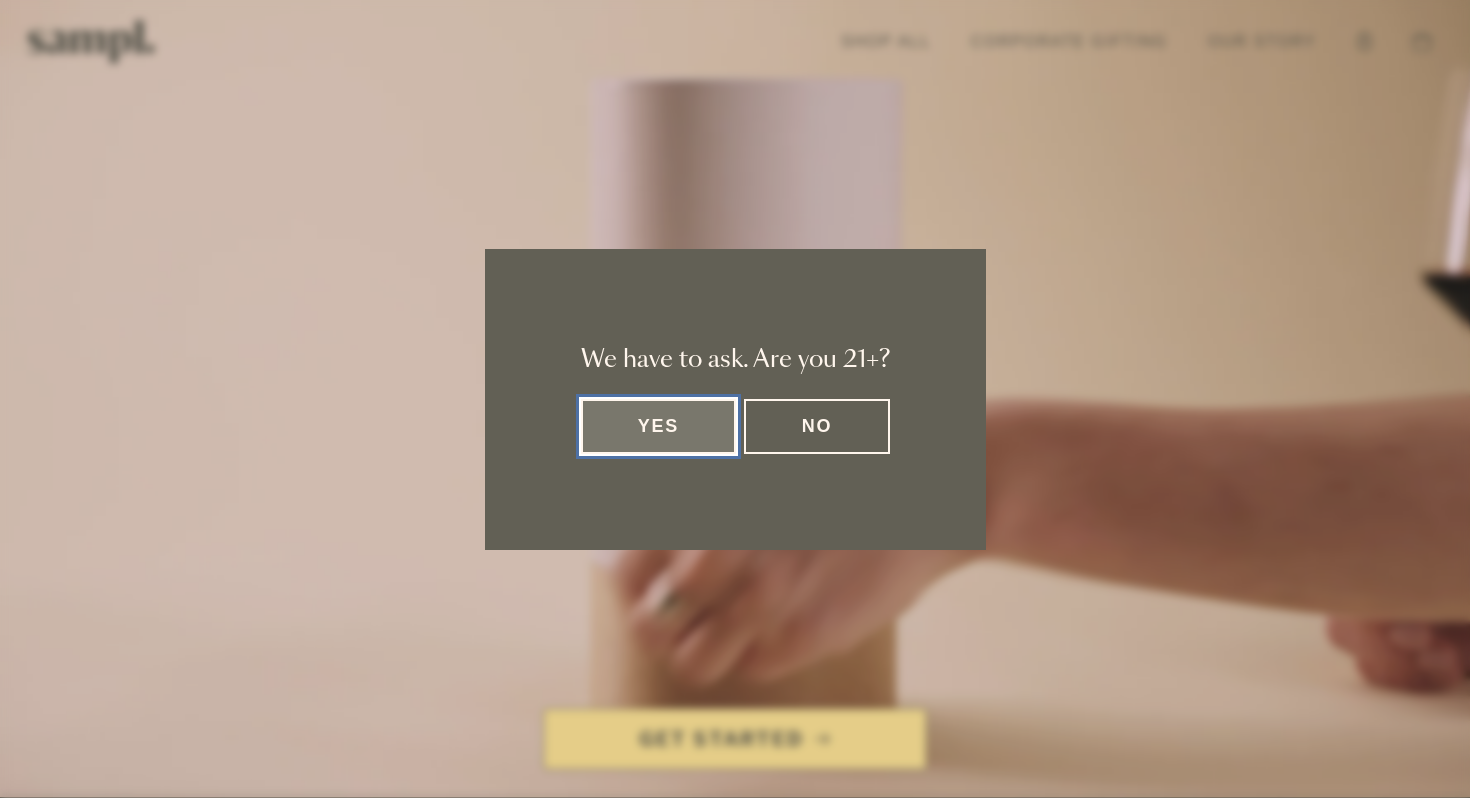 scroll, scrollTop: 0, scrollLeft: 0, axis: both 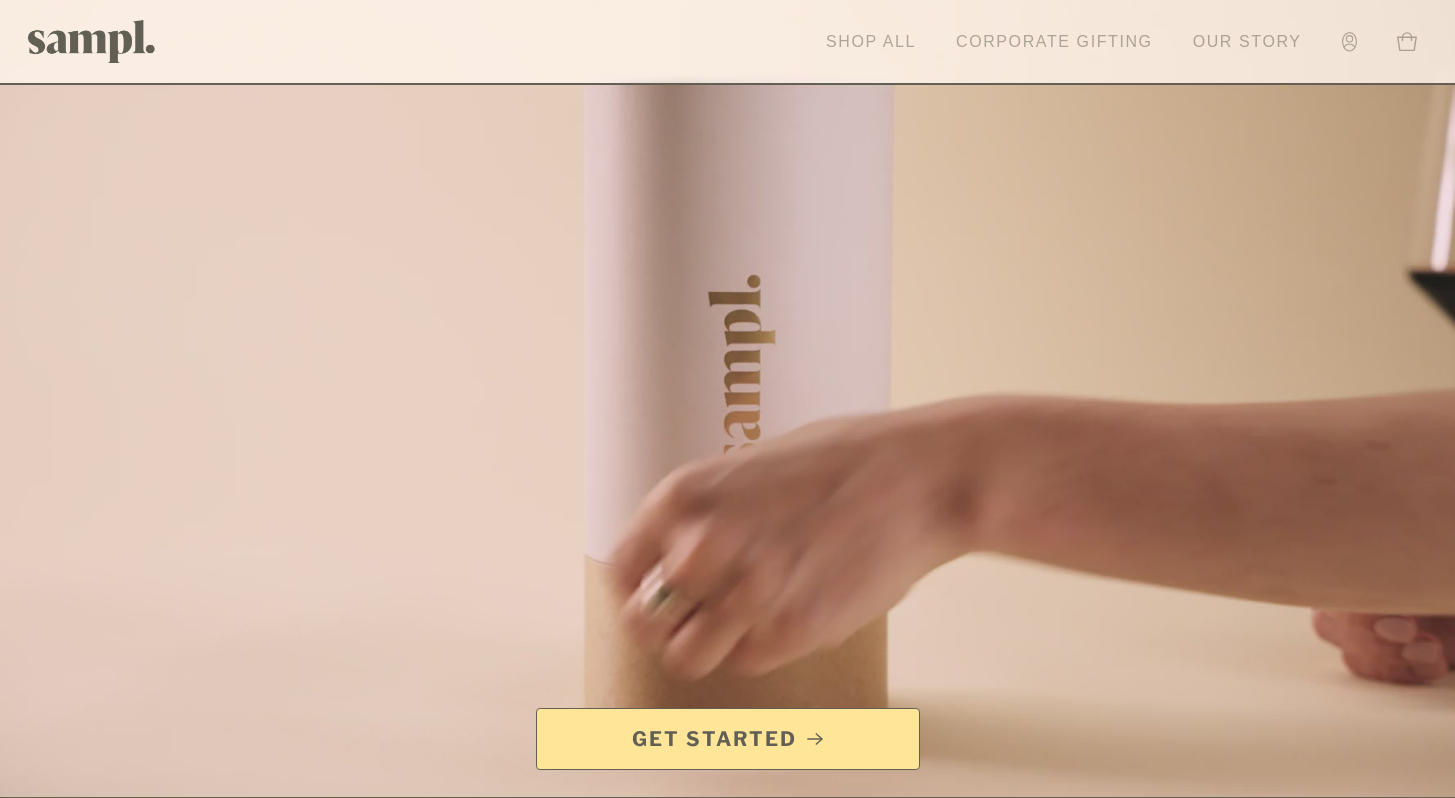 click on "Shop All" at bounding box center [871, 42] 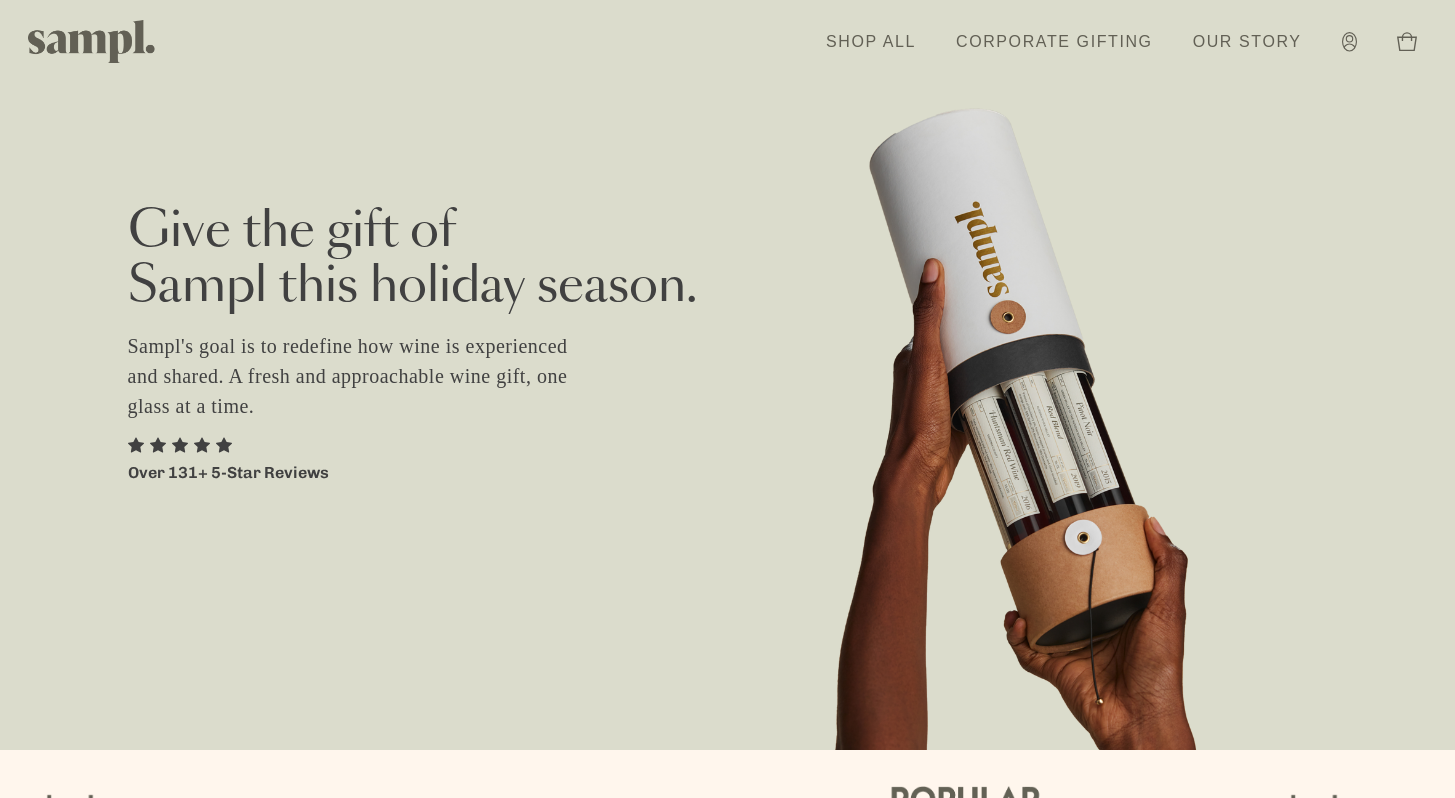 scroll, scrollTop: 0, scrollLeft: 0, axis: both 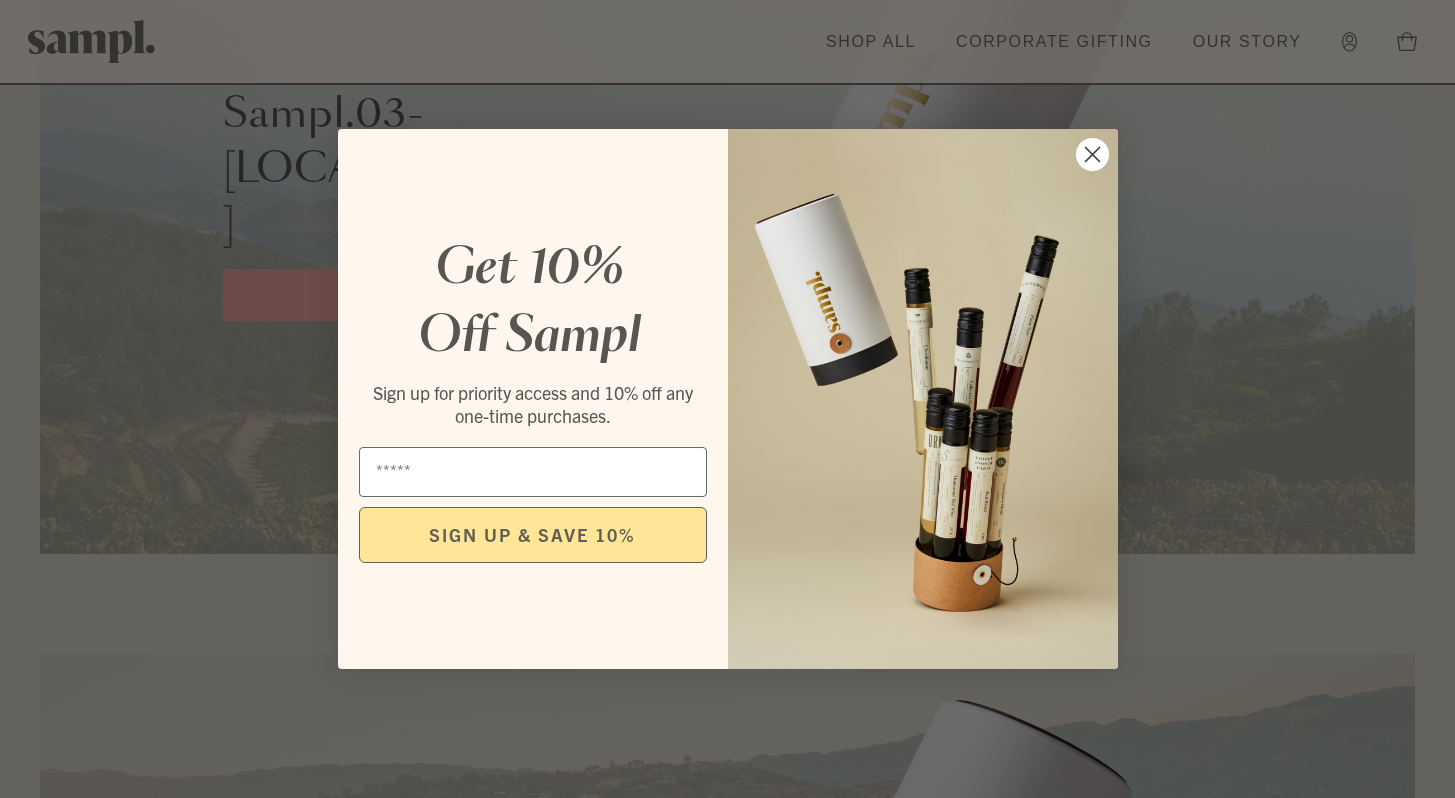 click 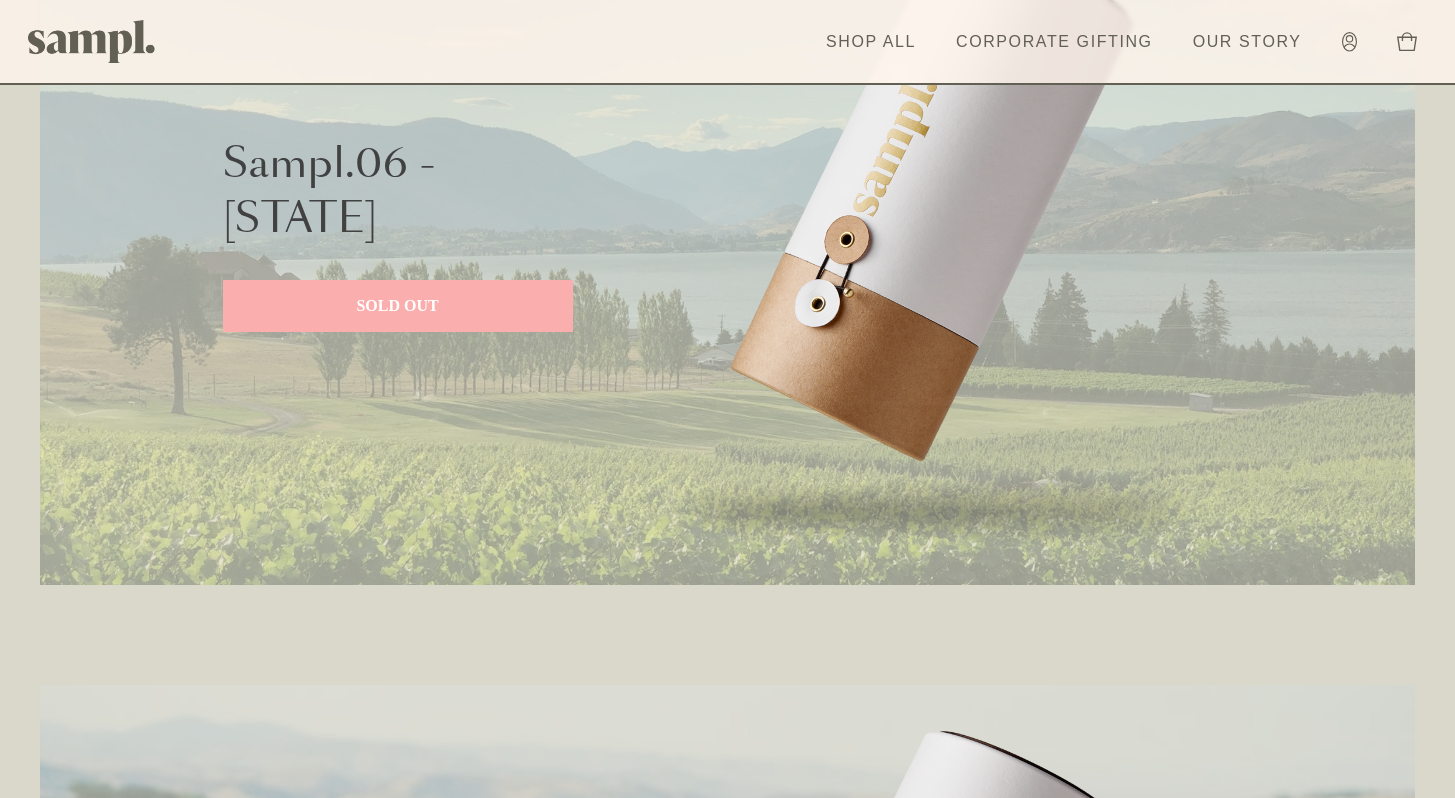 scroll, scrollTop: 1070, scrollLeft: 0, axis: vertical 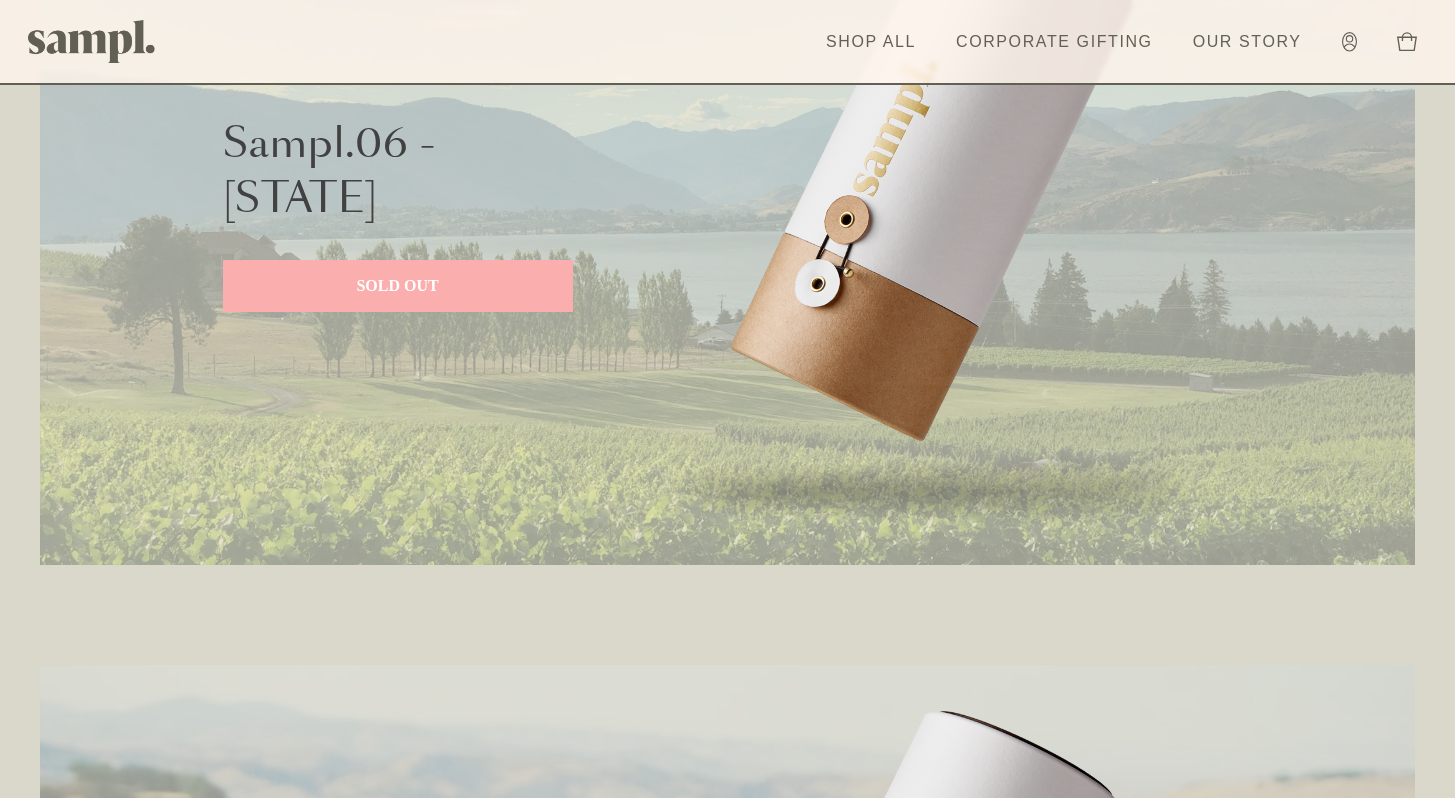 click on "SOLD OUT" at bounding box center [398, 286] 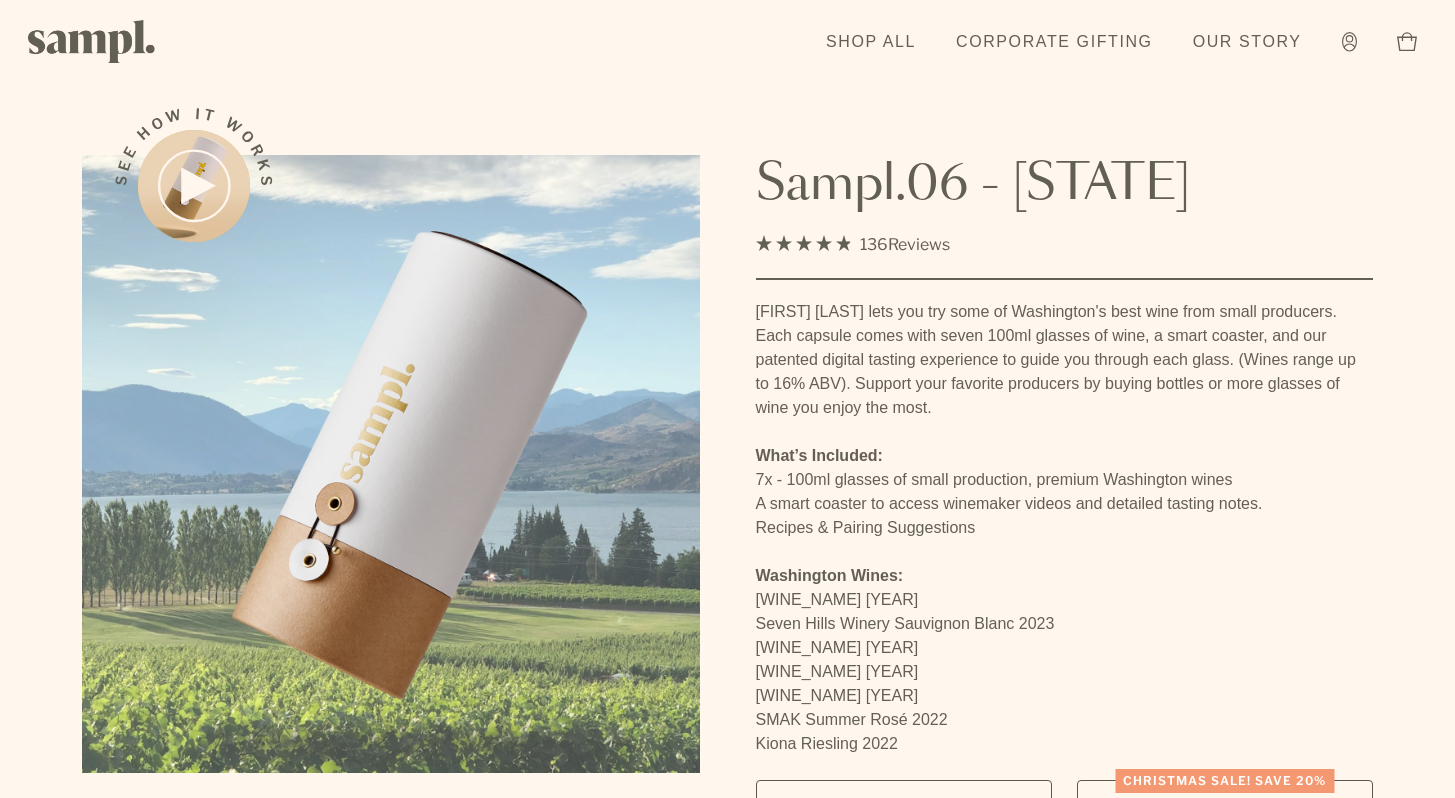 scroll, scrollTop: 0, scrollLeft: 0, axis: both 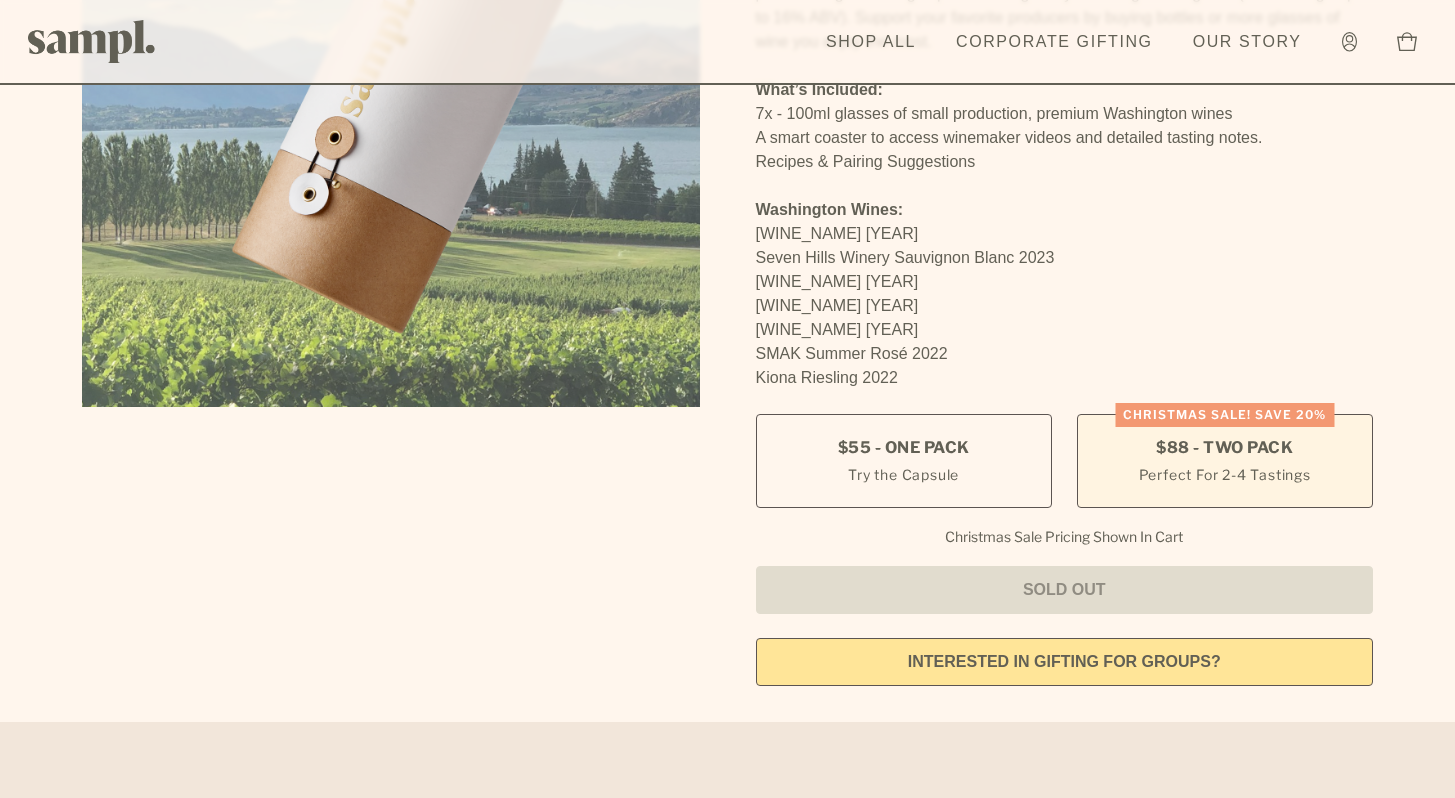 click on "$88 - Two Pack" at bounding box center [1224, 448] 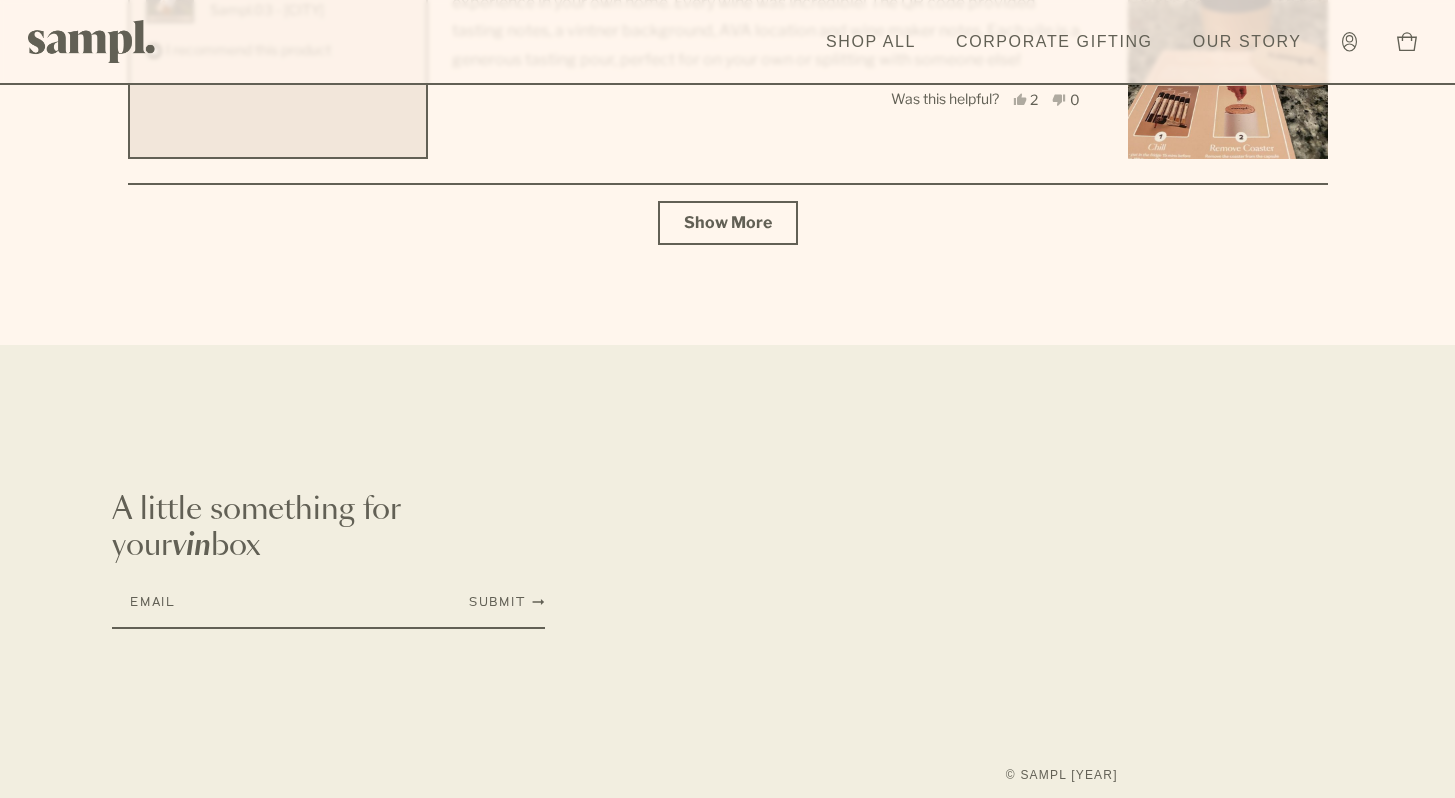 scroll, scrollTop: 8722, scrollLeft: 0, axis: vertical 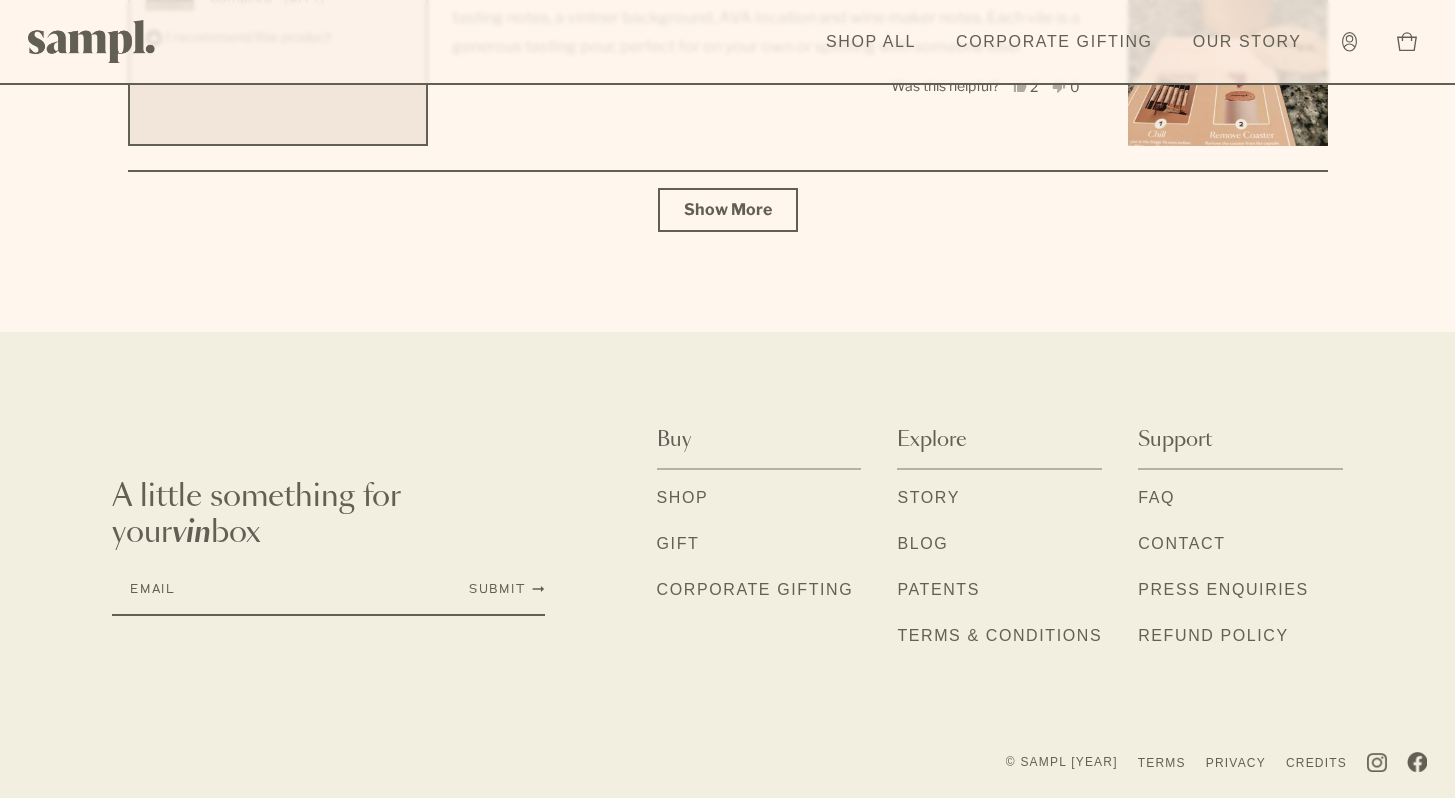 click on "Shop
Gift
Corporate Gifting" at bounding box center (759, 553) 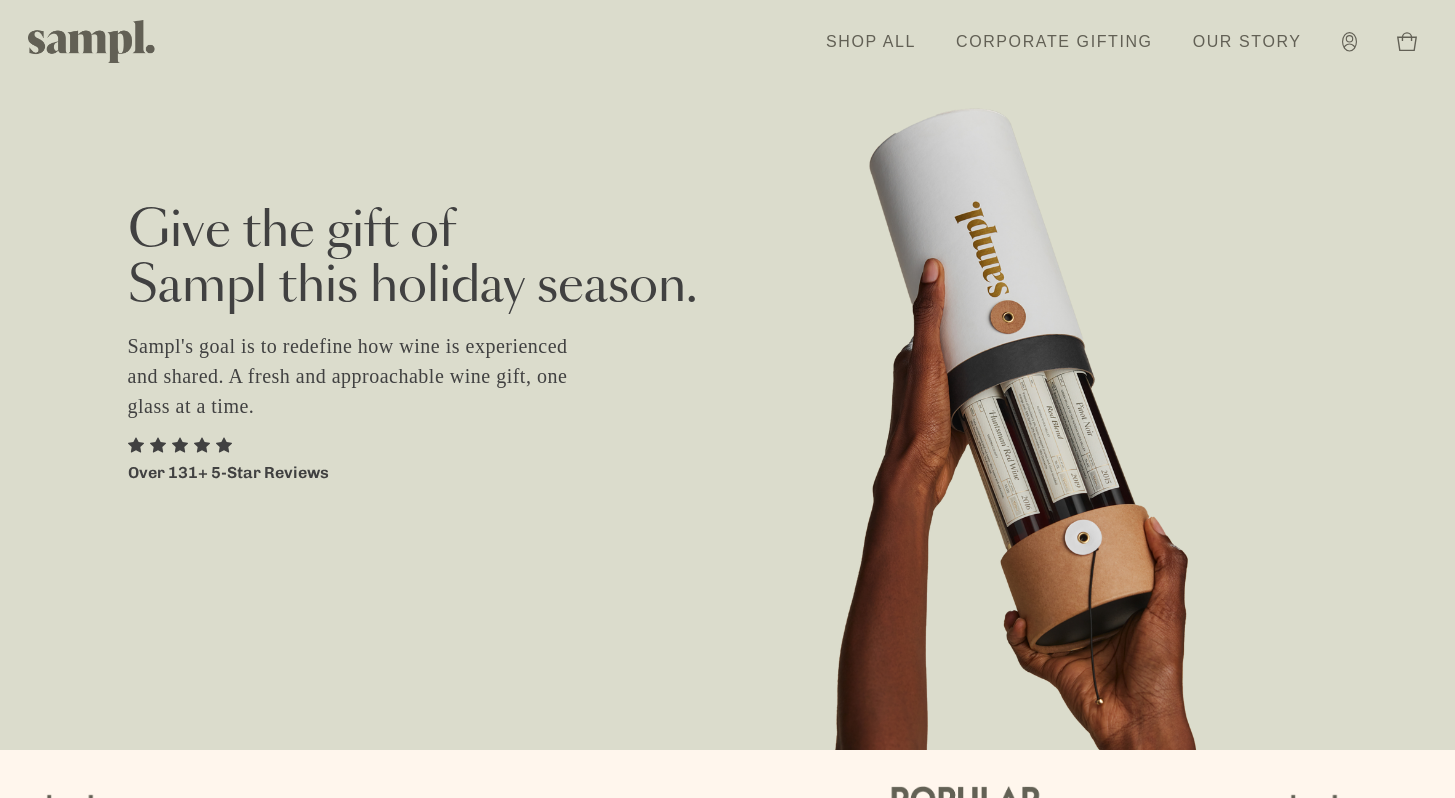 scroll, scrollTop: 0, scrollLeft: 0, axis: both 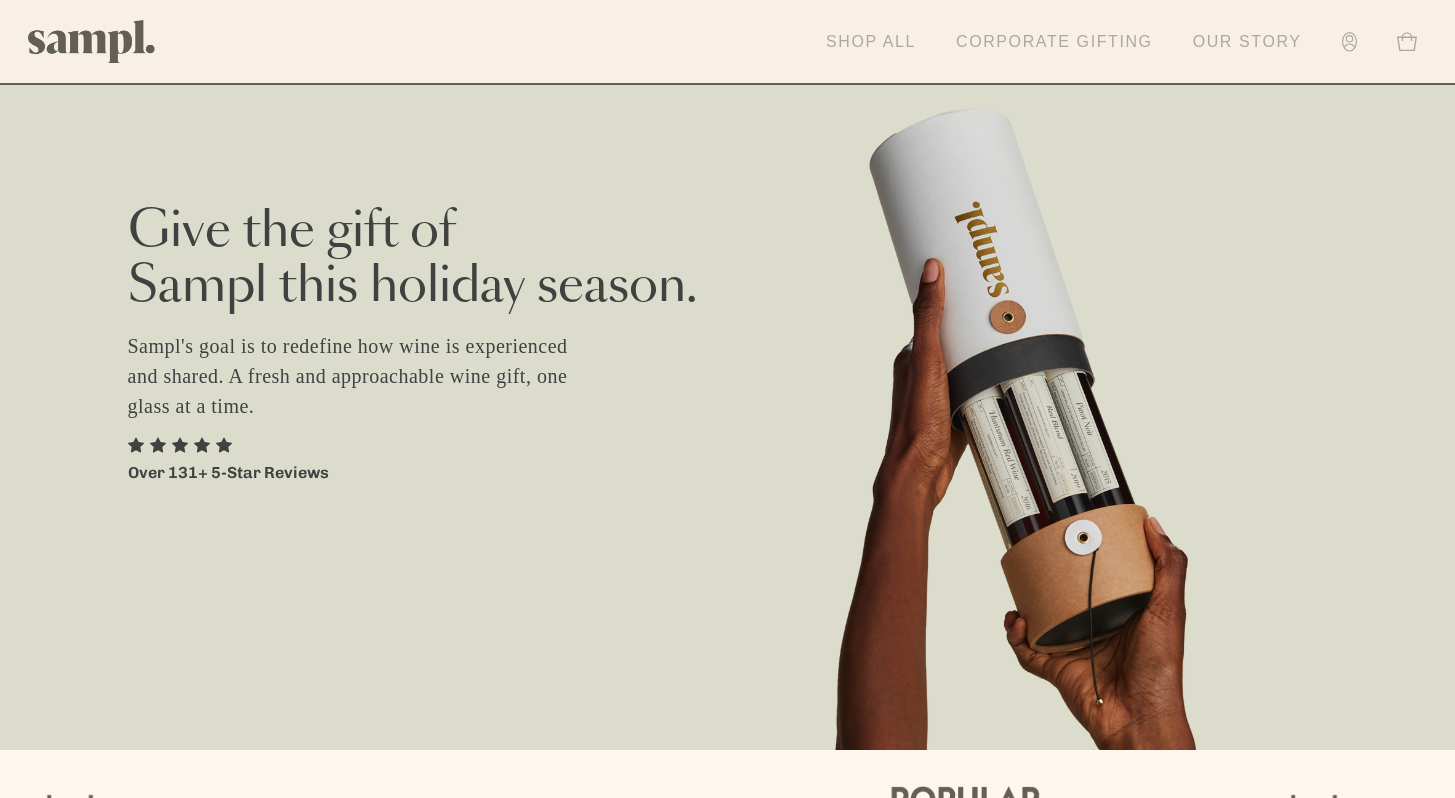 click on "Our Story" at bounding box center [1247, 42] 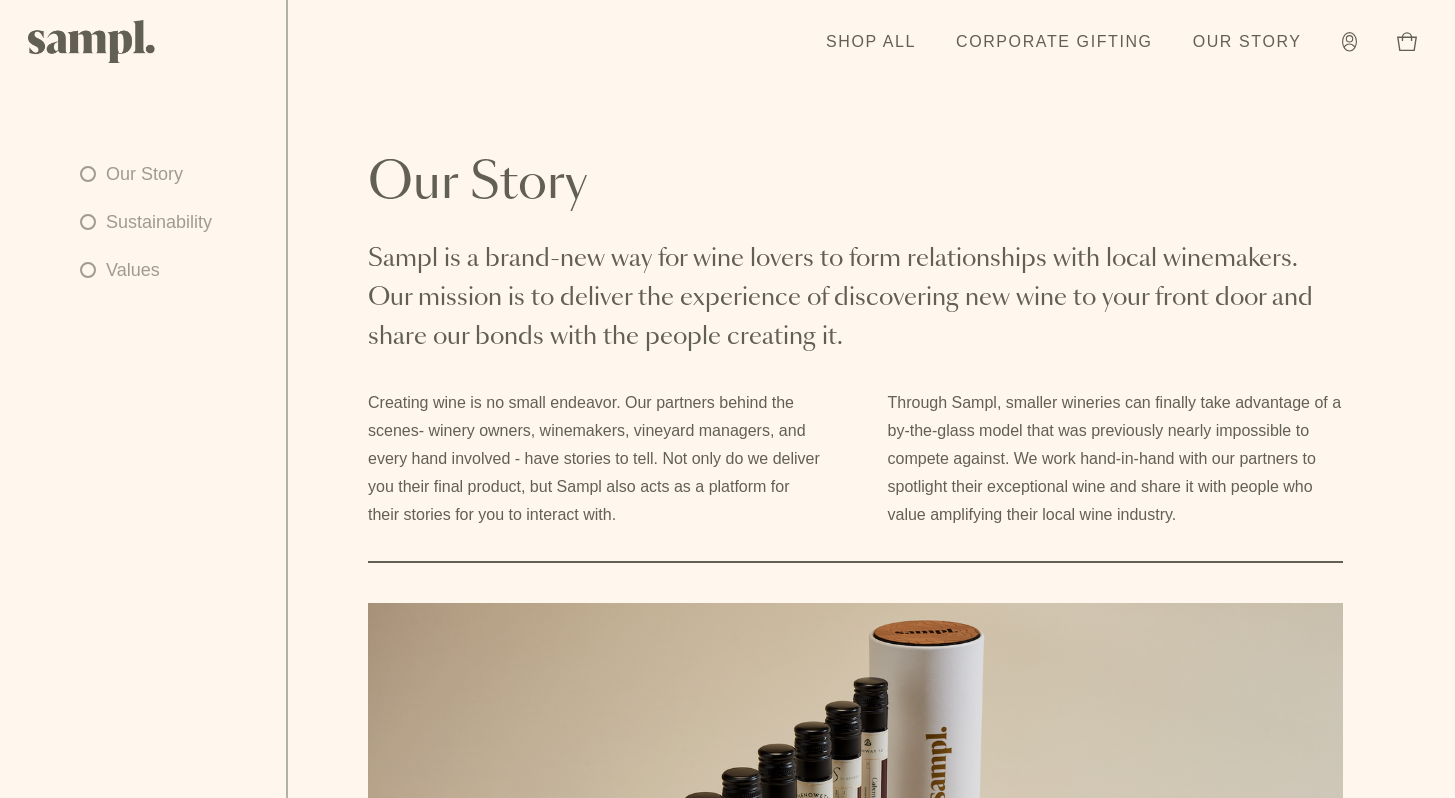 scroll, scrollTop: 0, scrollLeft: 0, axis: both 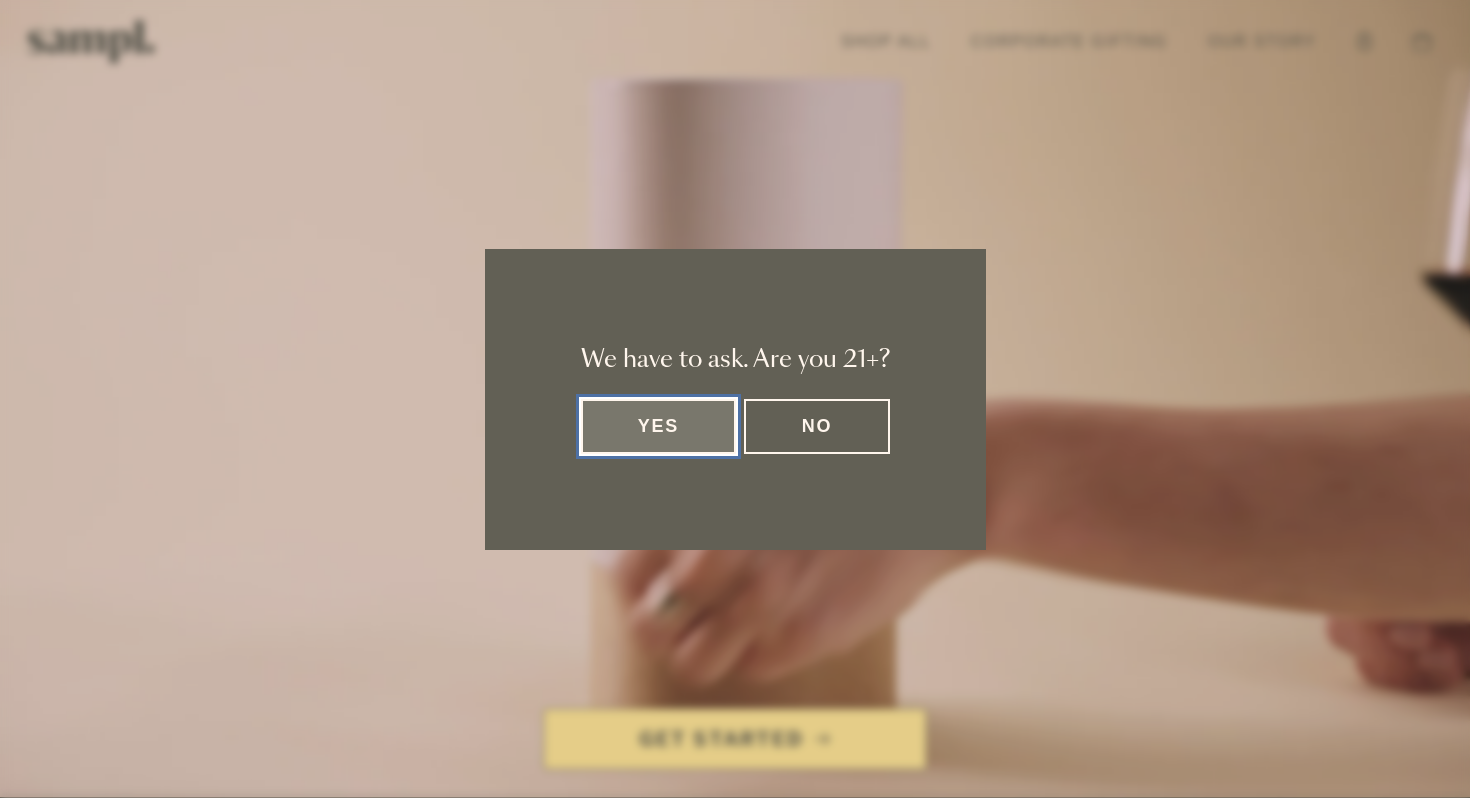 click on "Yes" at bounding box center (659, 426) 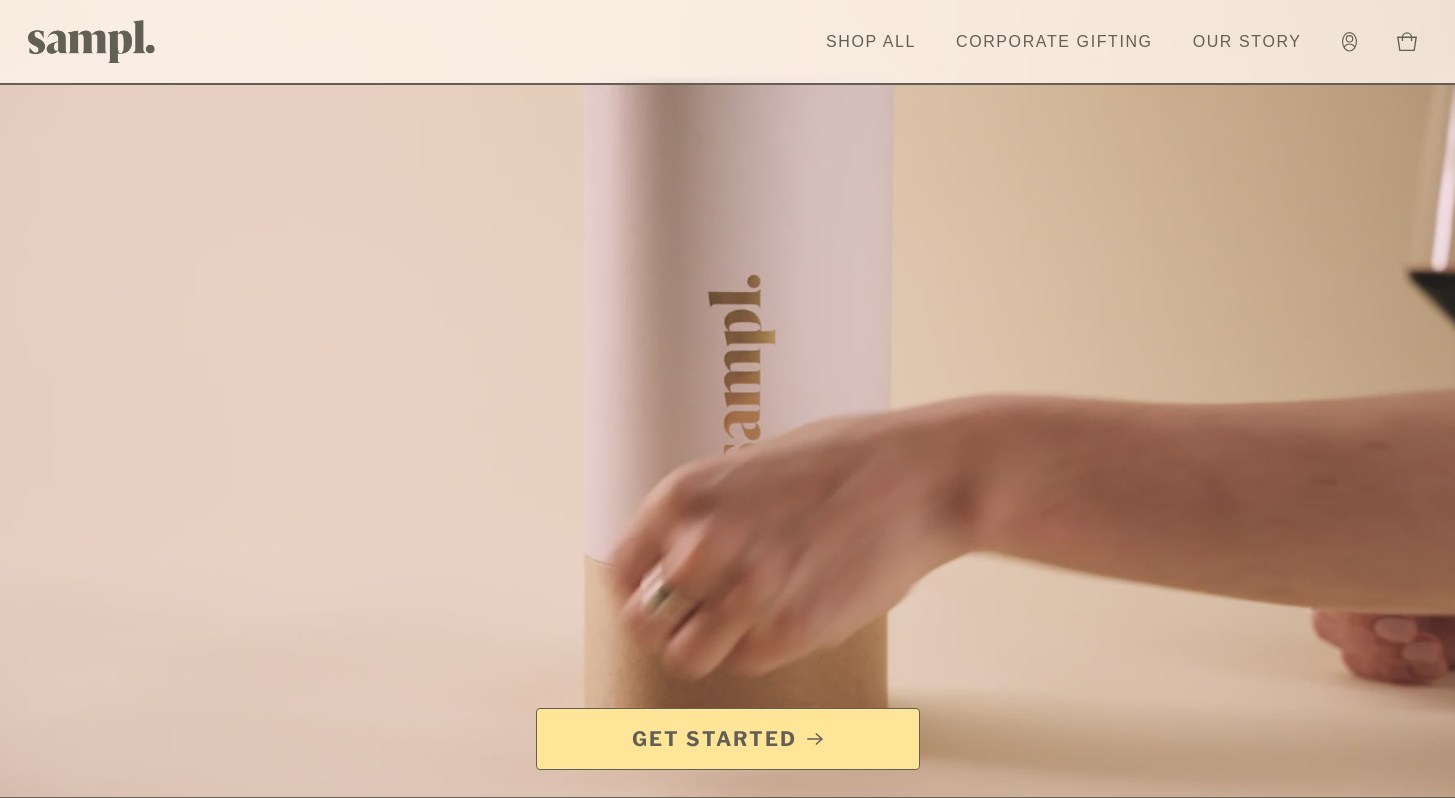 click on "Get Started" at bounding box center (714, 739) 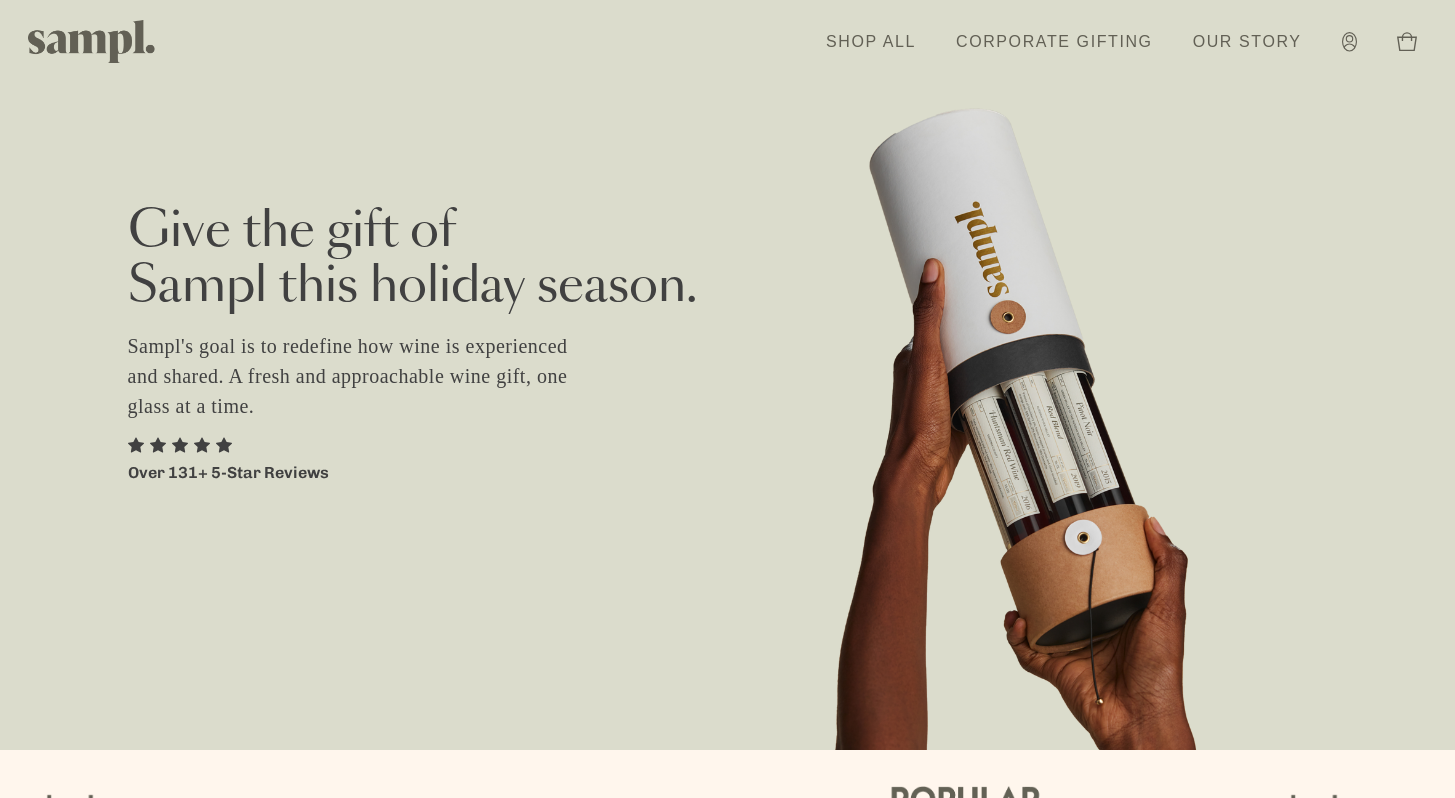 scroll, scrollTop: 0, scrollLeft: 0, axis: both 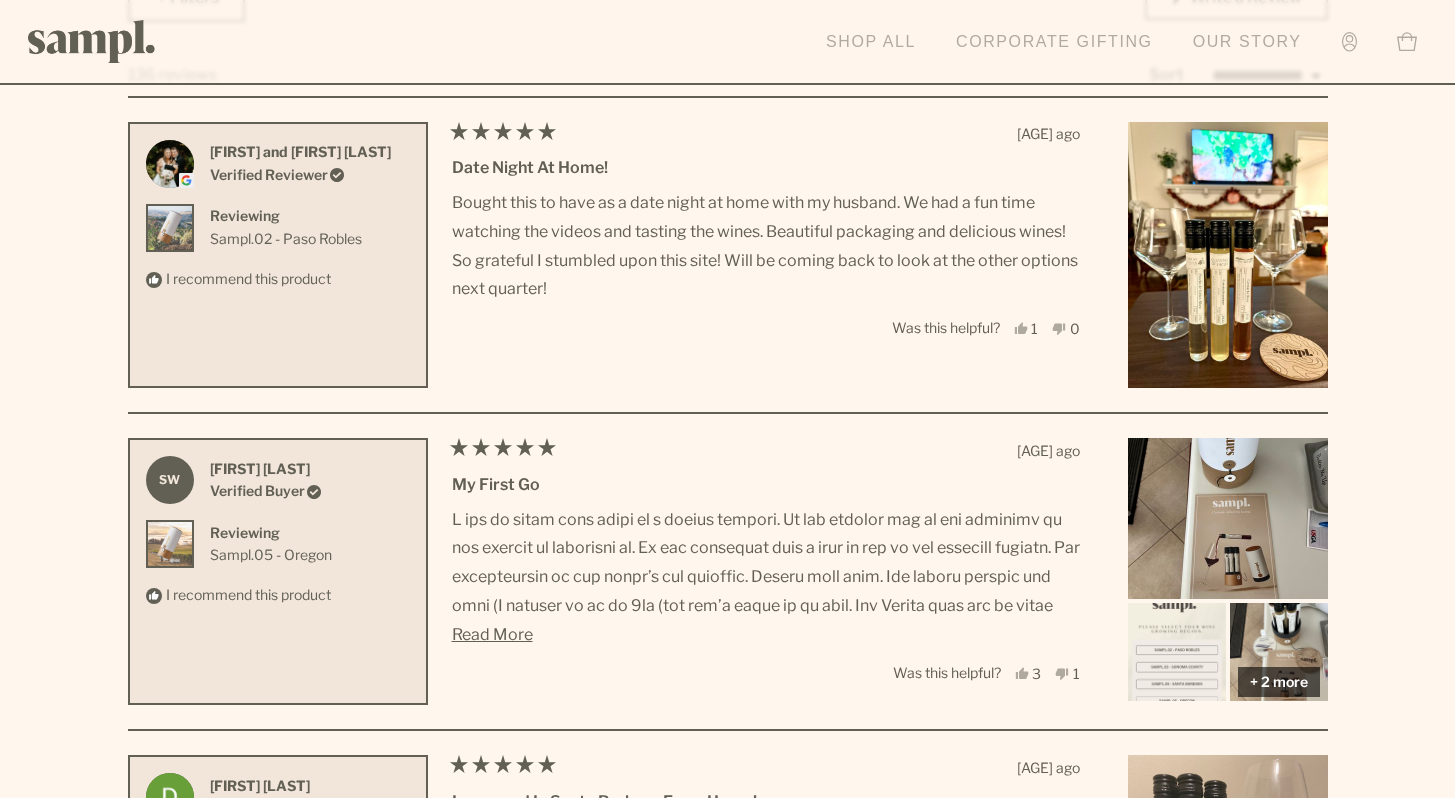 click on "Shop All" at bounding box center (871, 42) 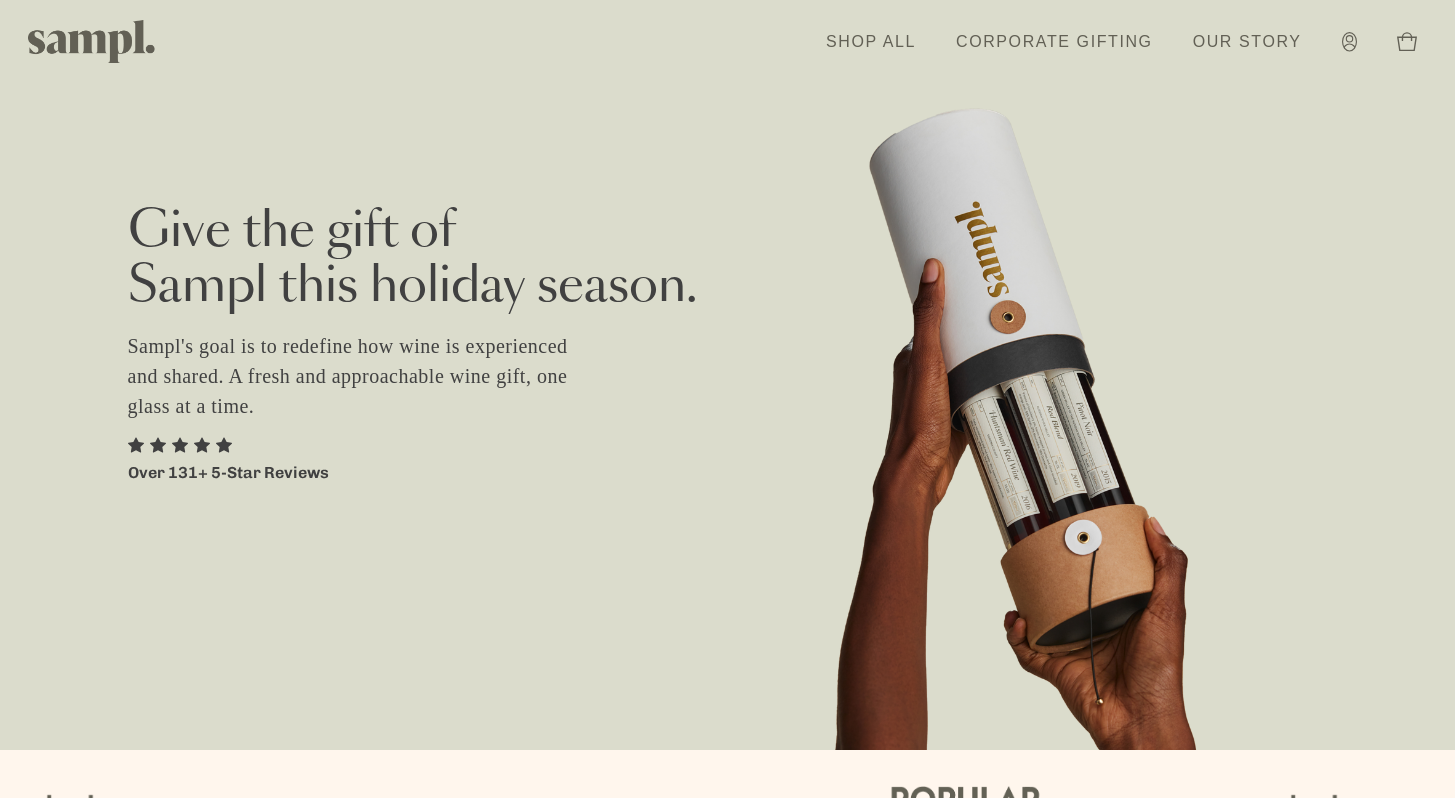 scroll, scrollTop: 0, scrollLeft: 0, axis: both 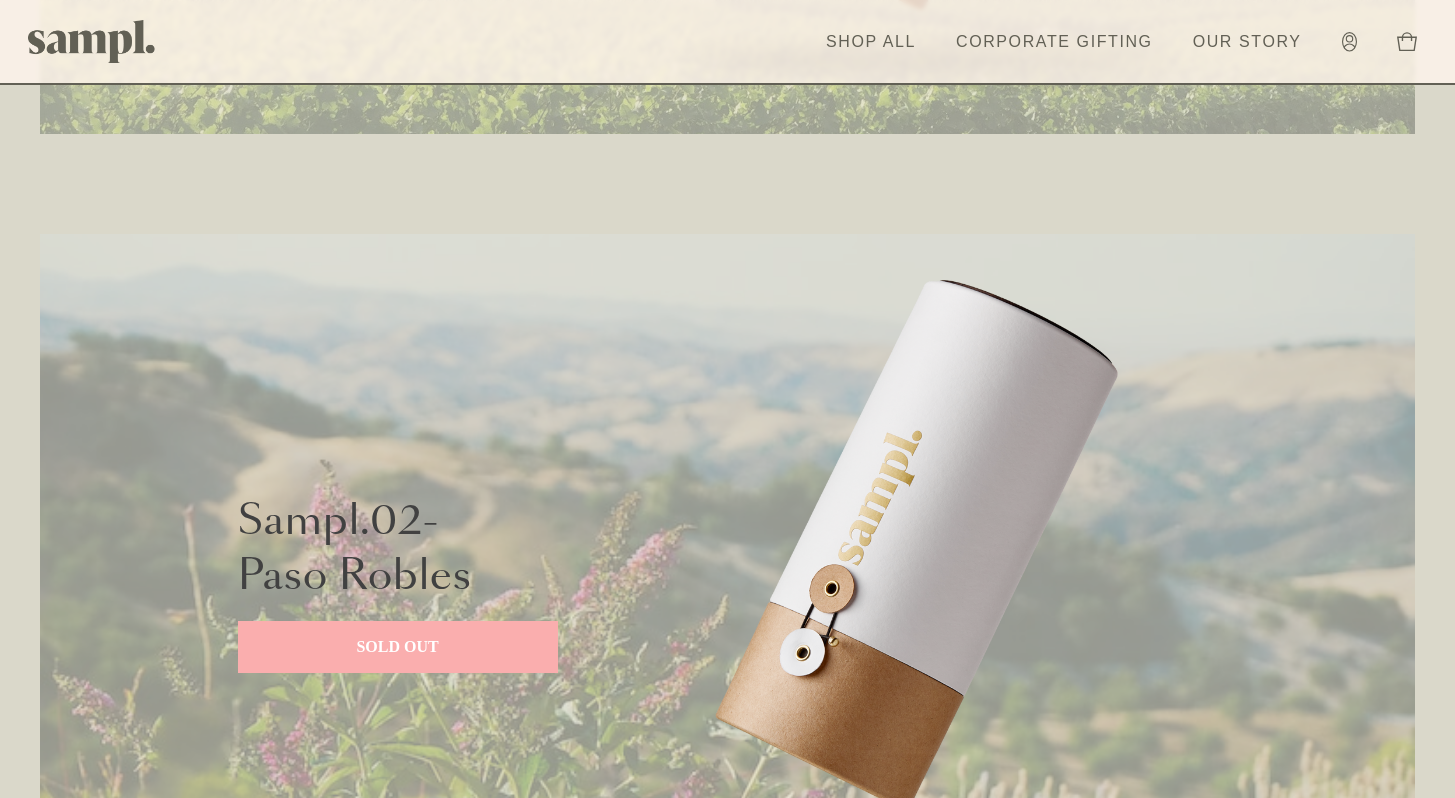 click on "SOLD OUT" at bounding box center (398, 647) 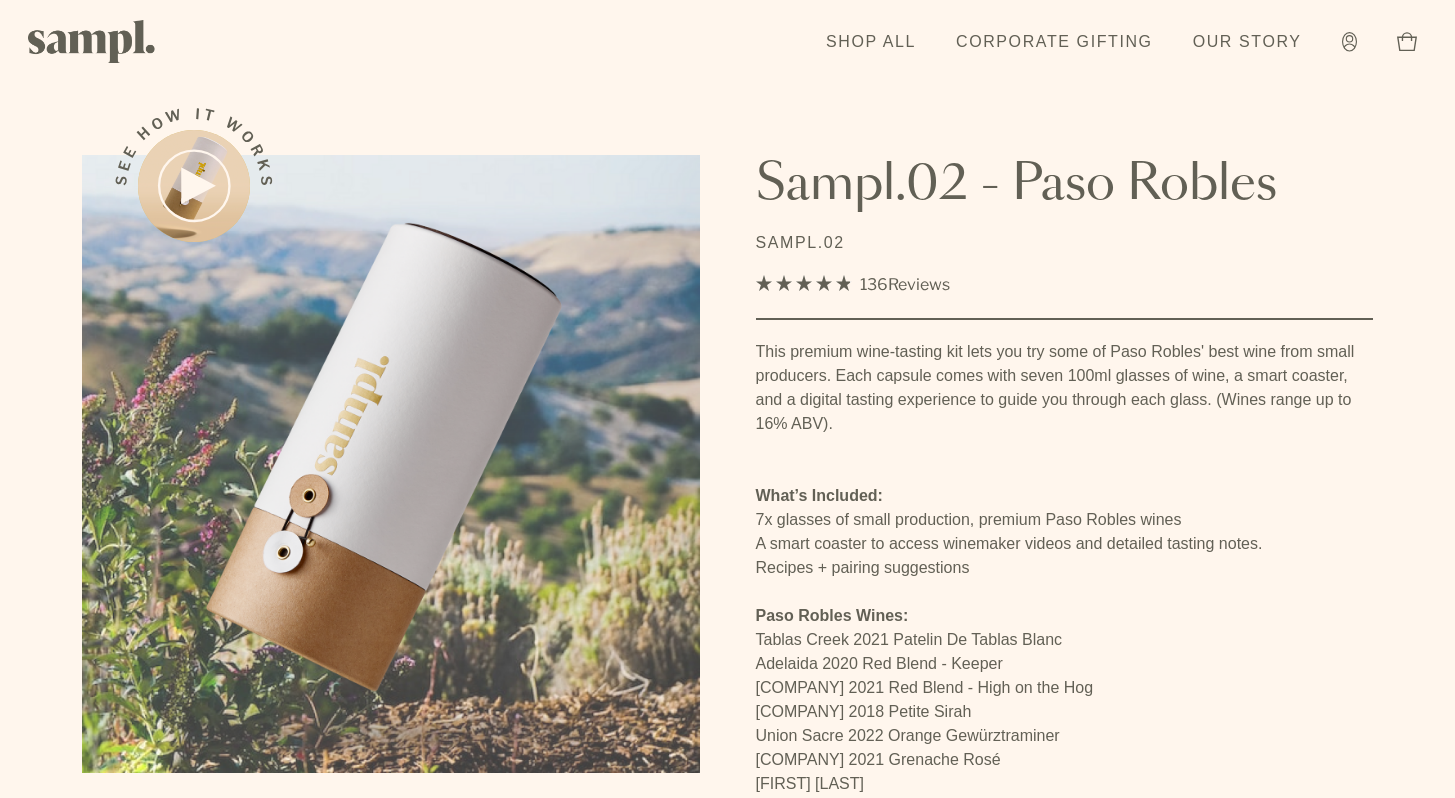 scroll, scrollTop: 0, scrollLeft: 0, axis: both 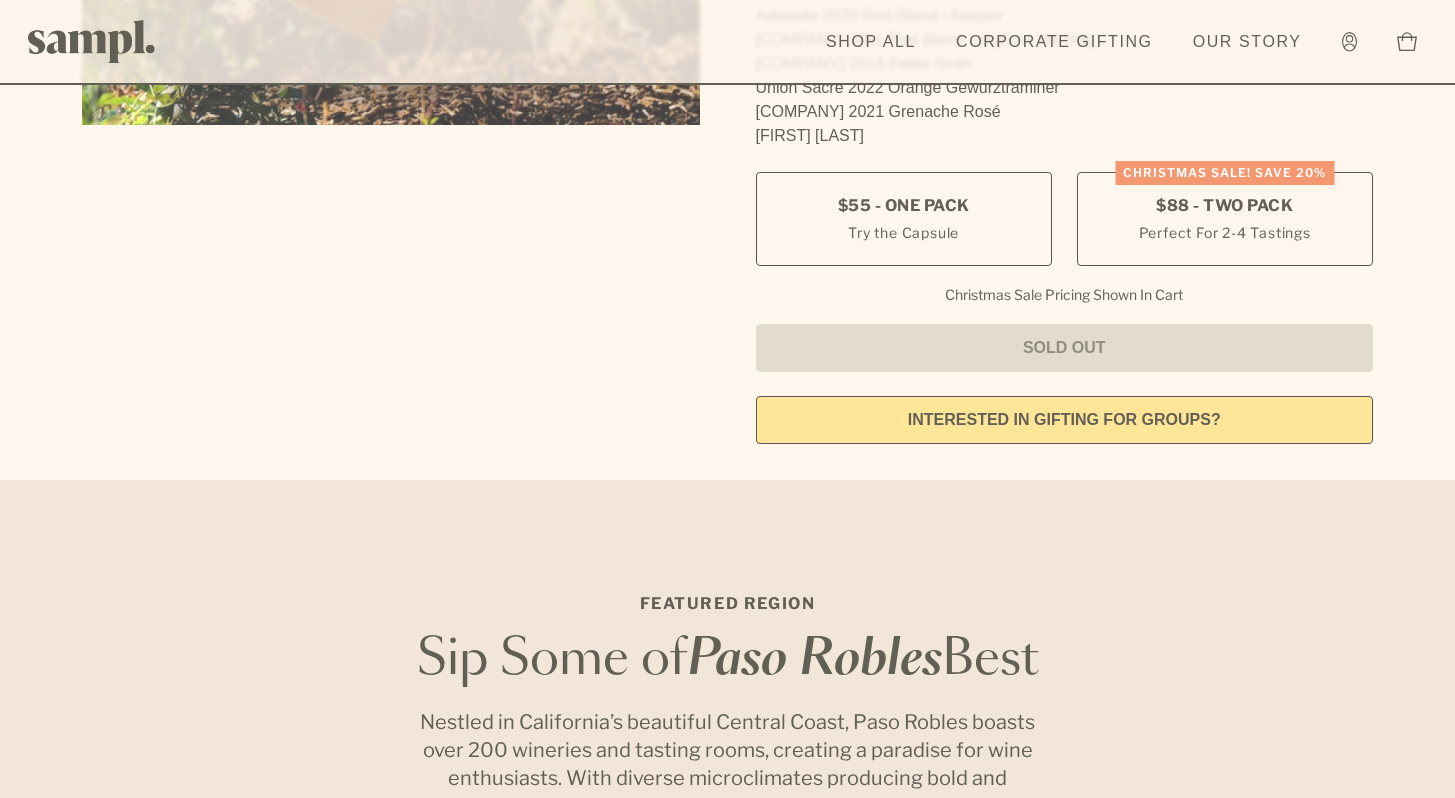 click on "interested in gifting for groups?" at bounding box center [1065, 420] 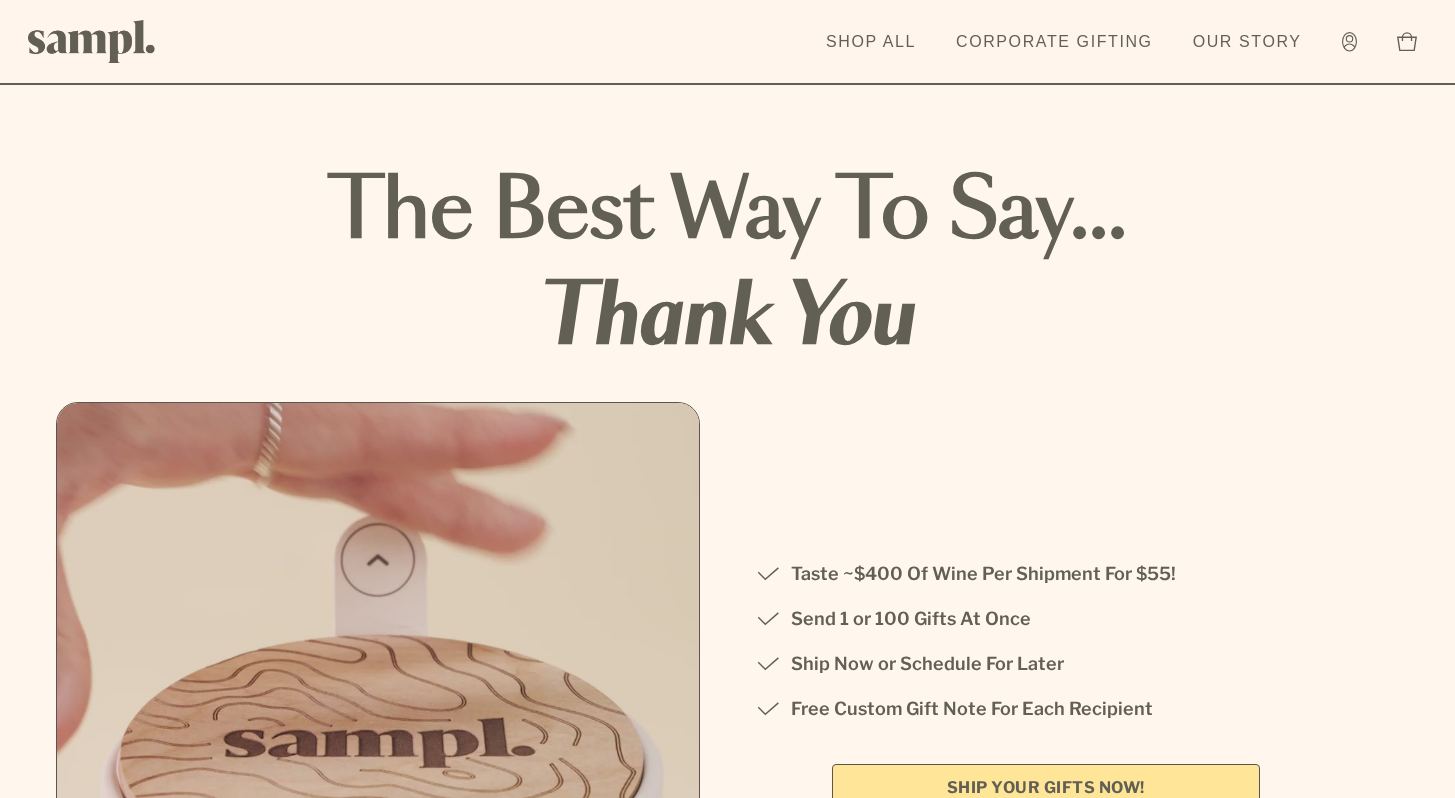 scroll, scrollTop: 0, scrollLeft: 0, axis: both 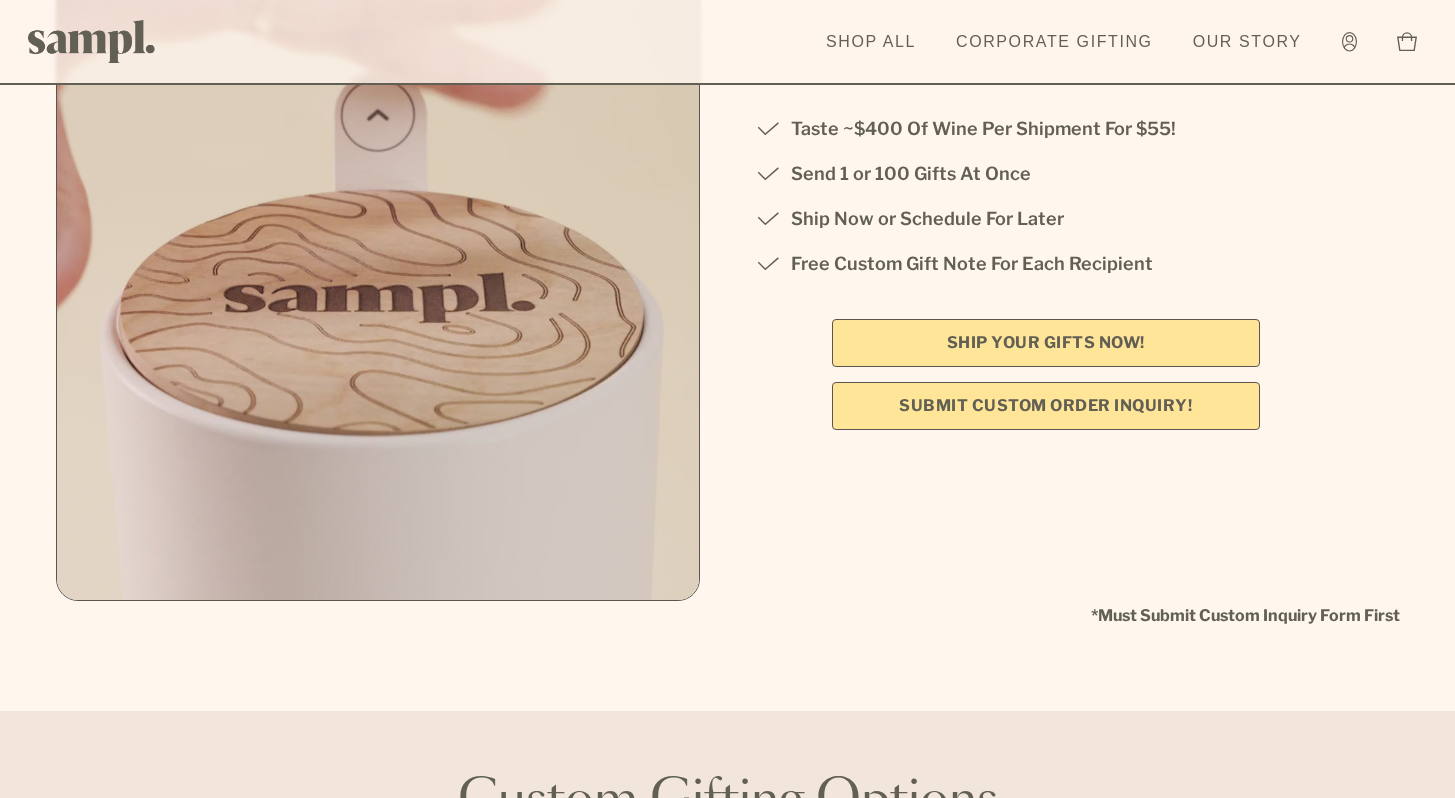 click on "SHIP YOUR GIFTS NOW!" at bounding box center [1046, 343] 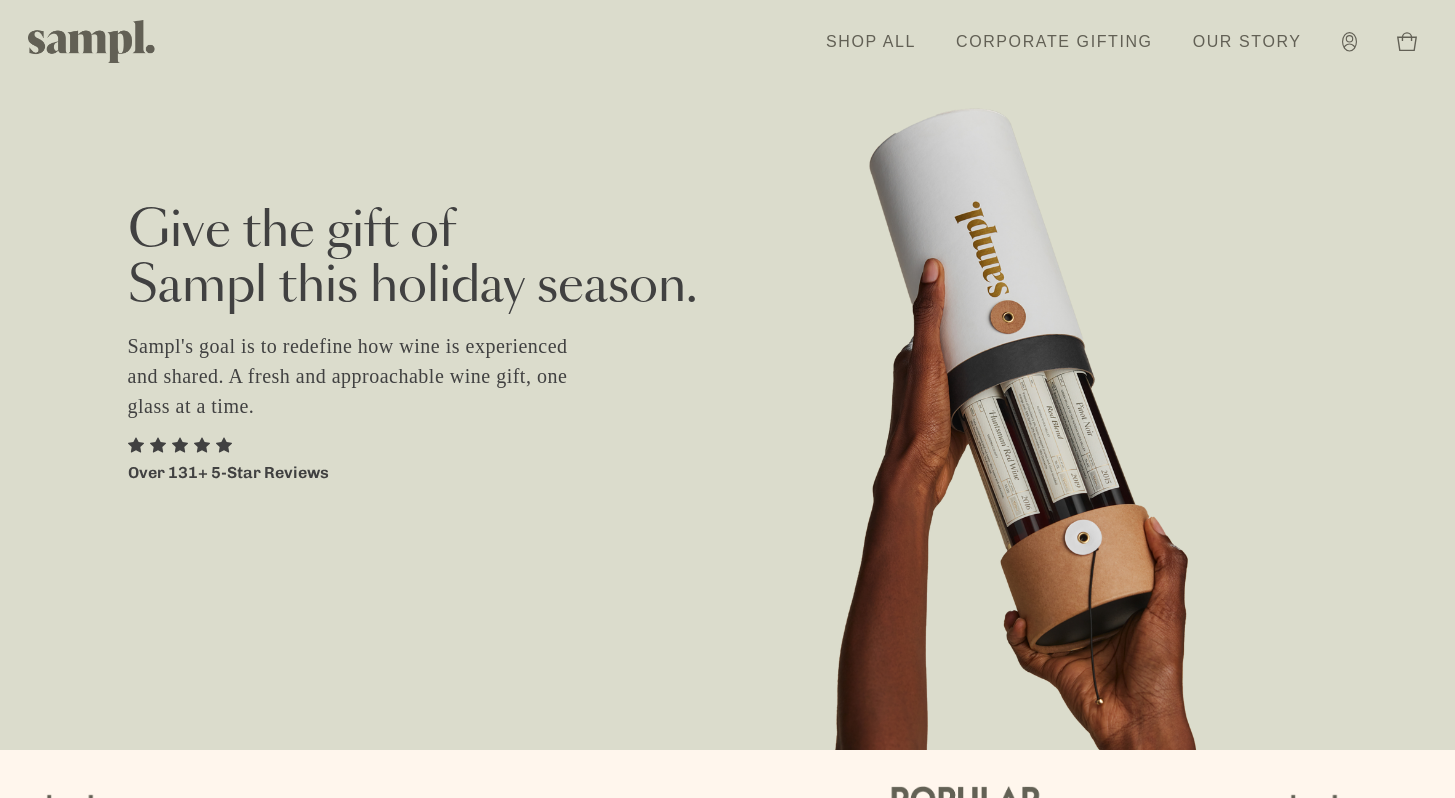 scroll, scrollTop: 0, scrollLeft: 0, axis: both 